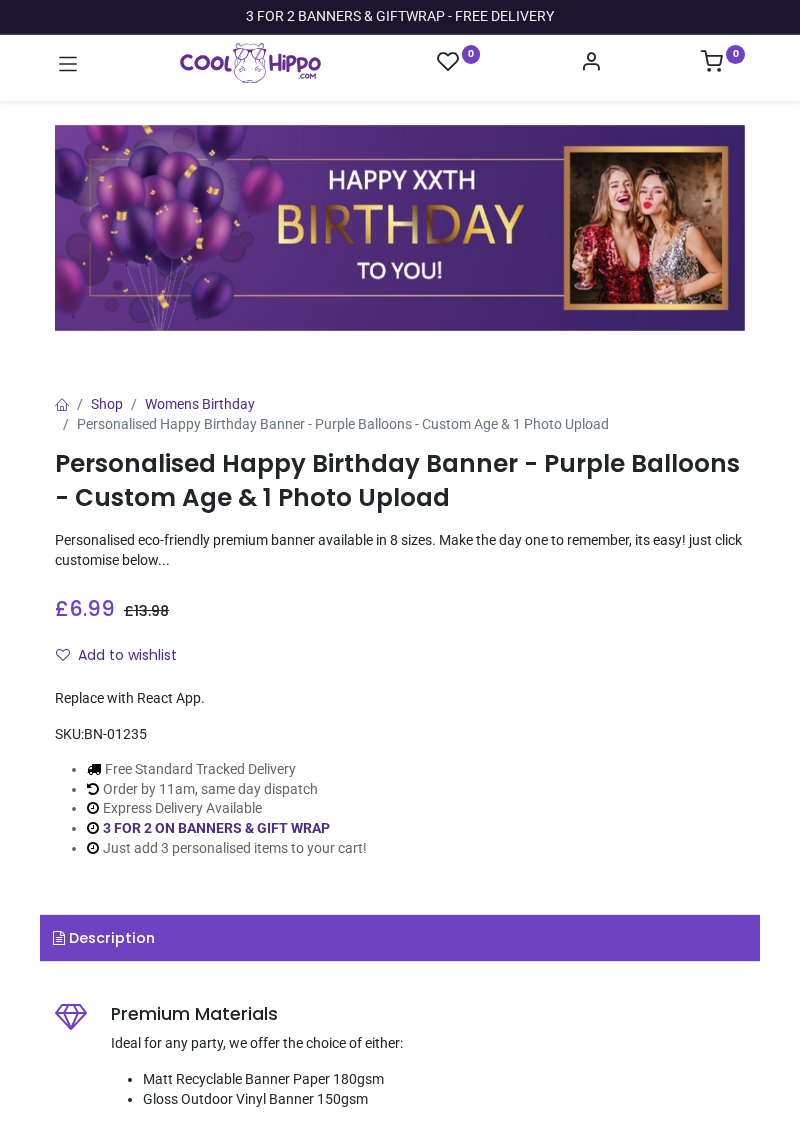scroll, scrollTop: 0, scrollLeft: 0, axis: both 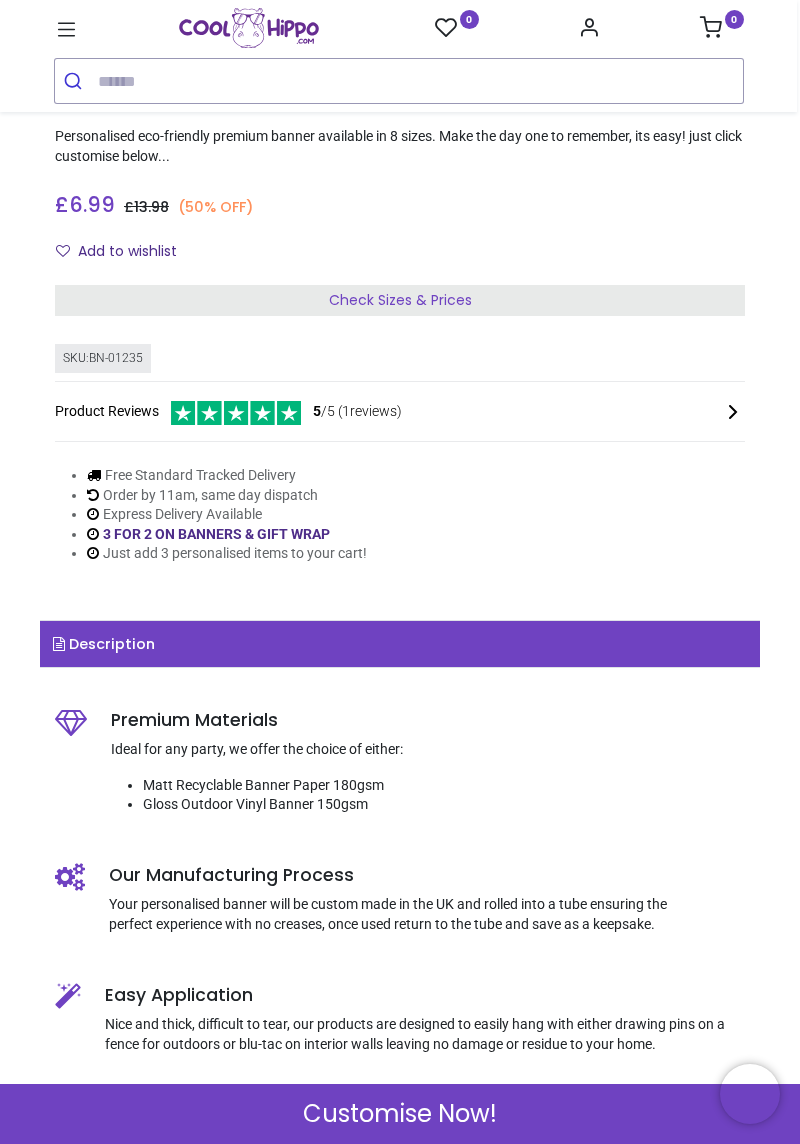 click on "Check Sizes & Prices" at bounding box center (400, 300) 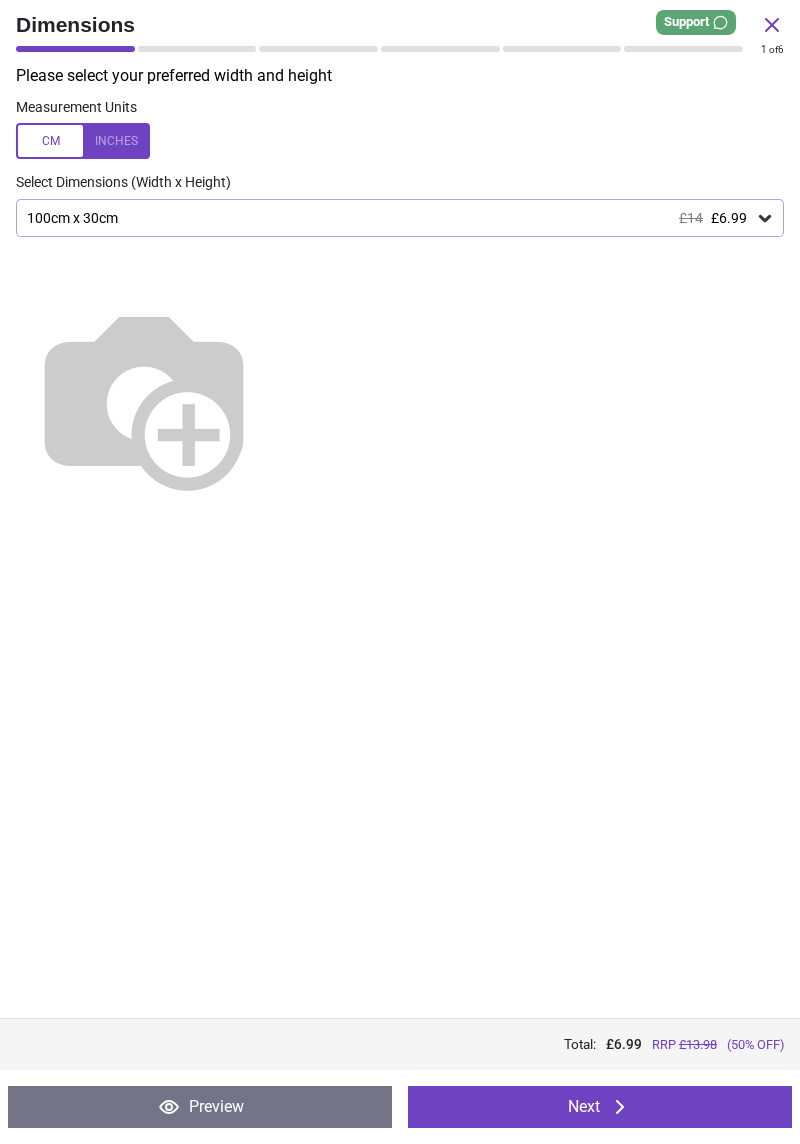 click at bounding box center [400, 390] 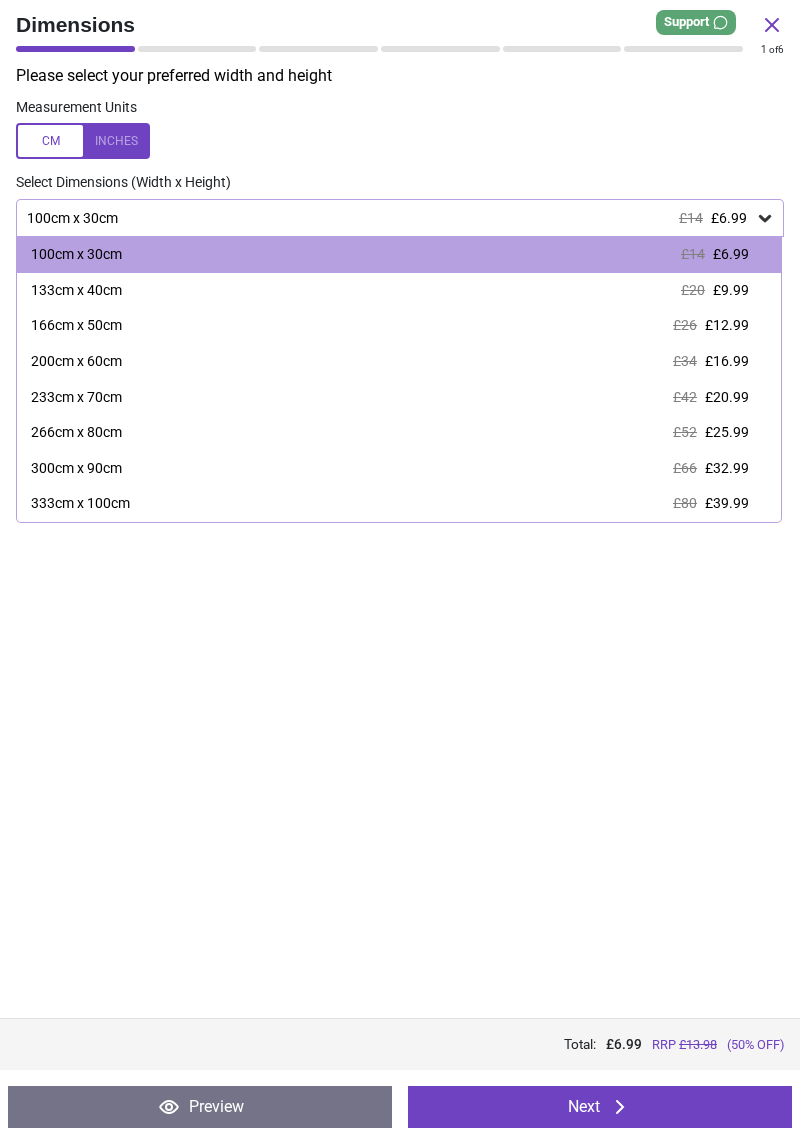 click on "166cm  x  50cm       £26 £12.99" at bounding box center (399, 326) 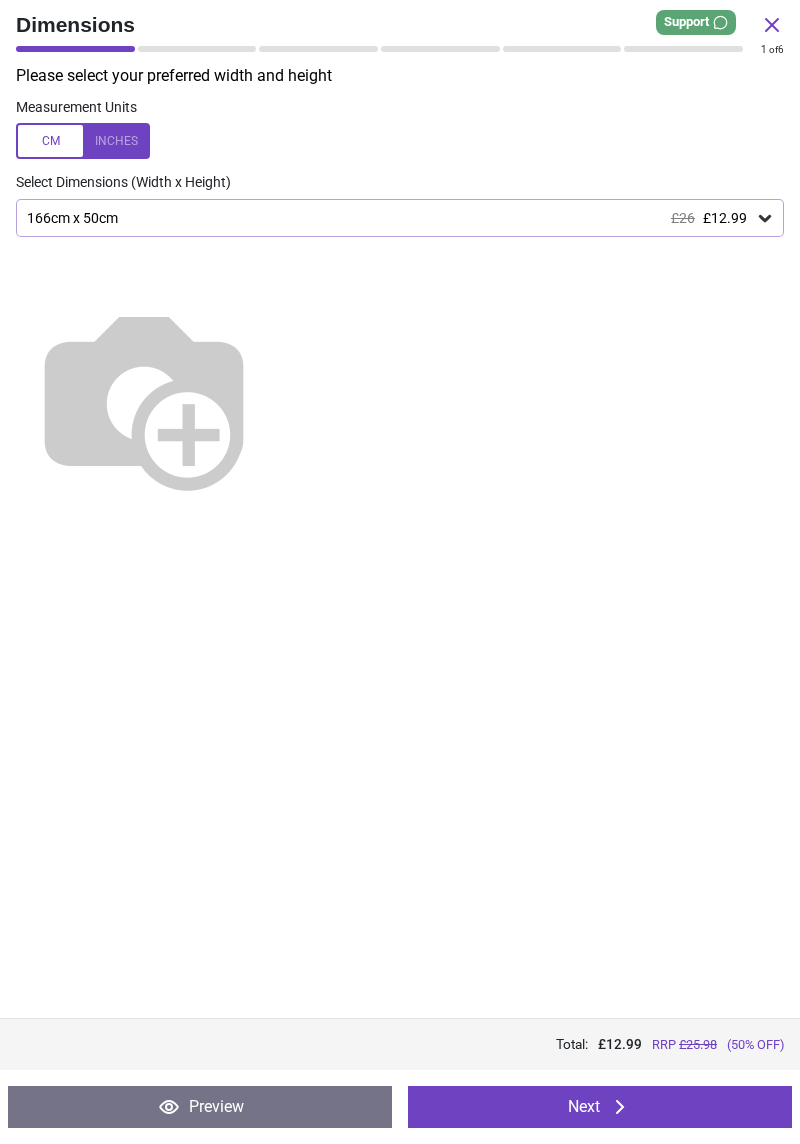 scroll, scrollTop: 415, scrollLeft: 0, axis: vertical 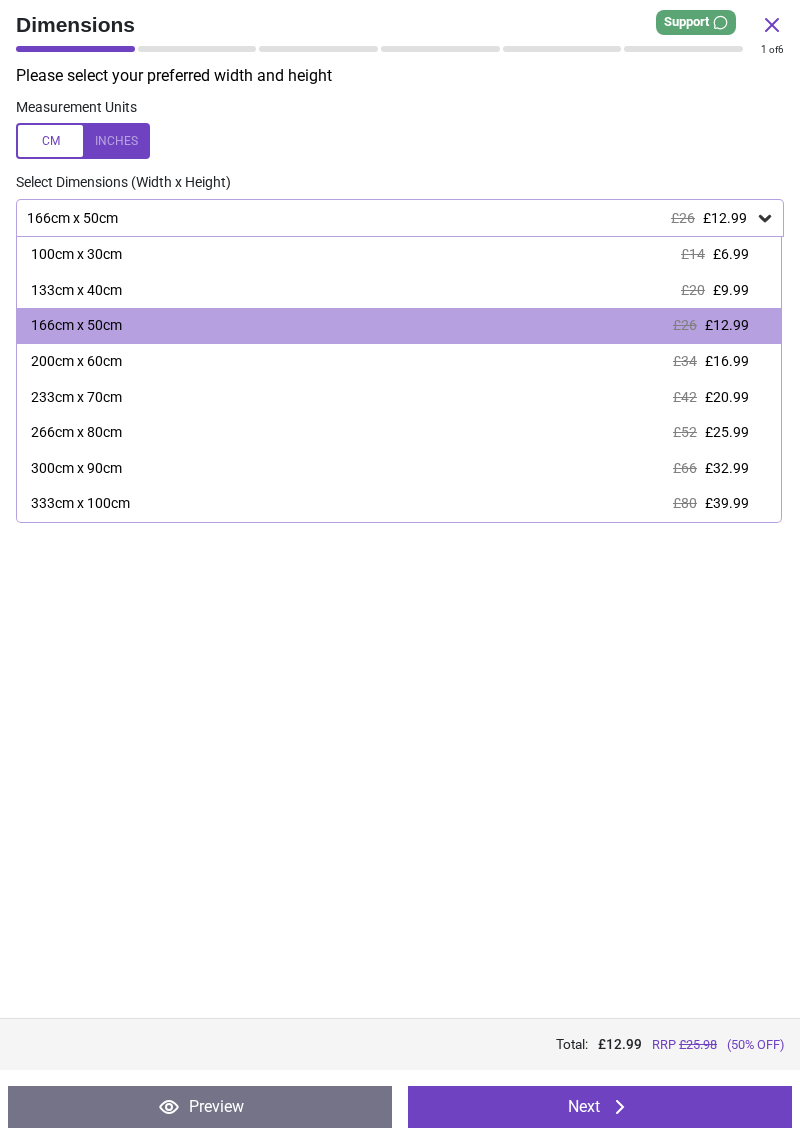 click on "133cm  x  40cm" at bounding box center (76, 291) 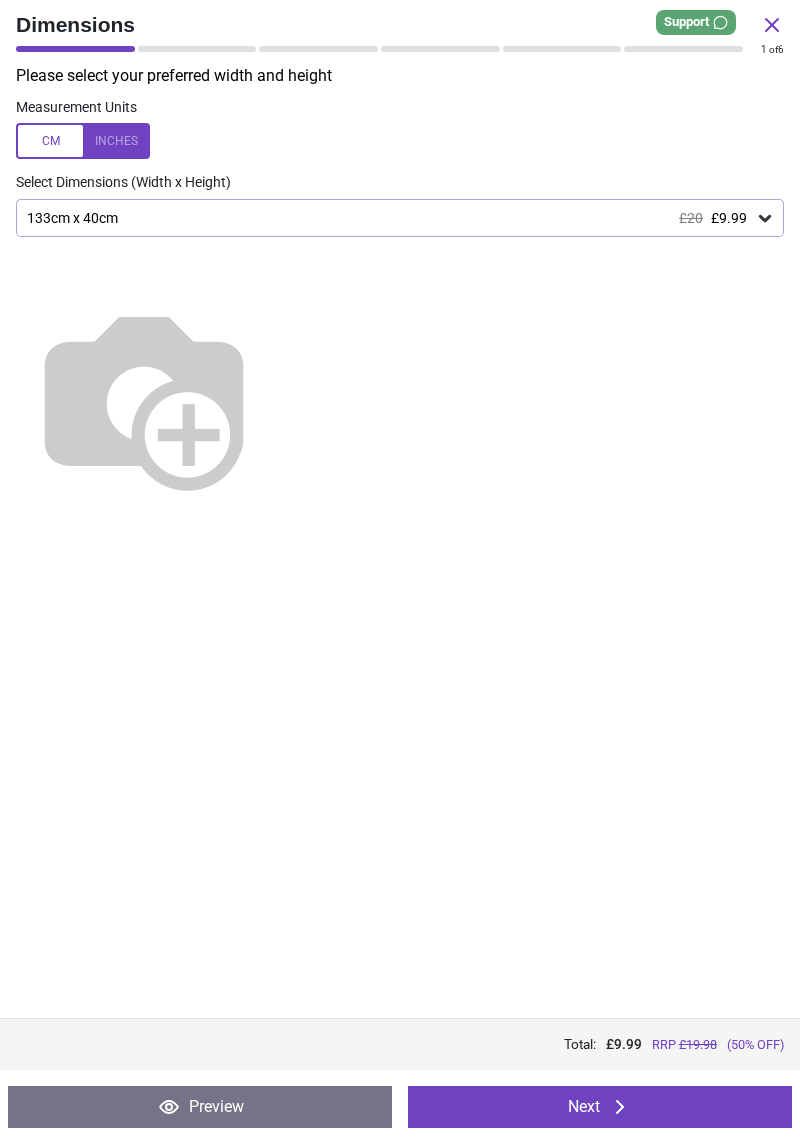 scroll, scrollTop: 415, scrollLeft: 0, axis: vertical 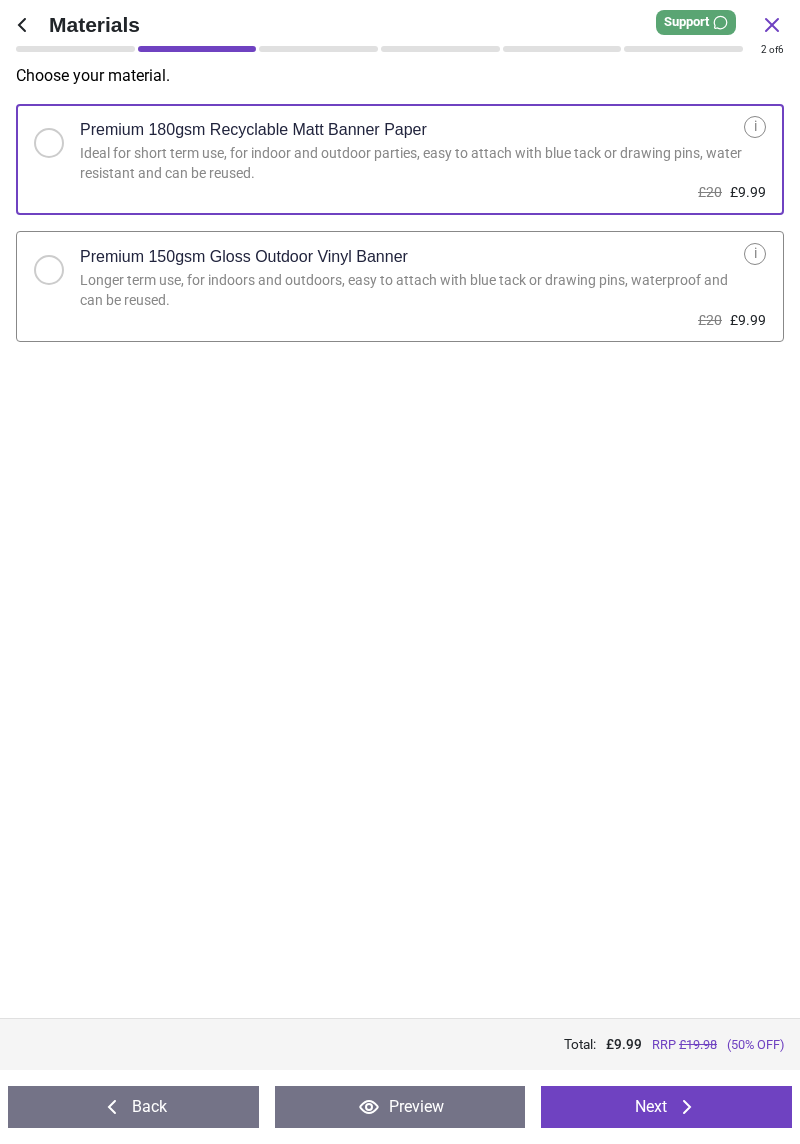 click on "Next" at bounding box center [666, 1107] 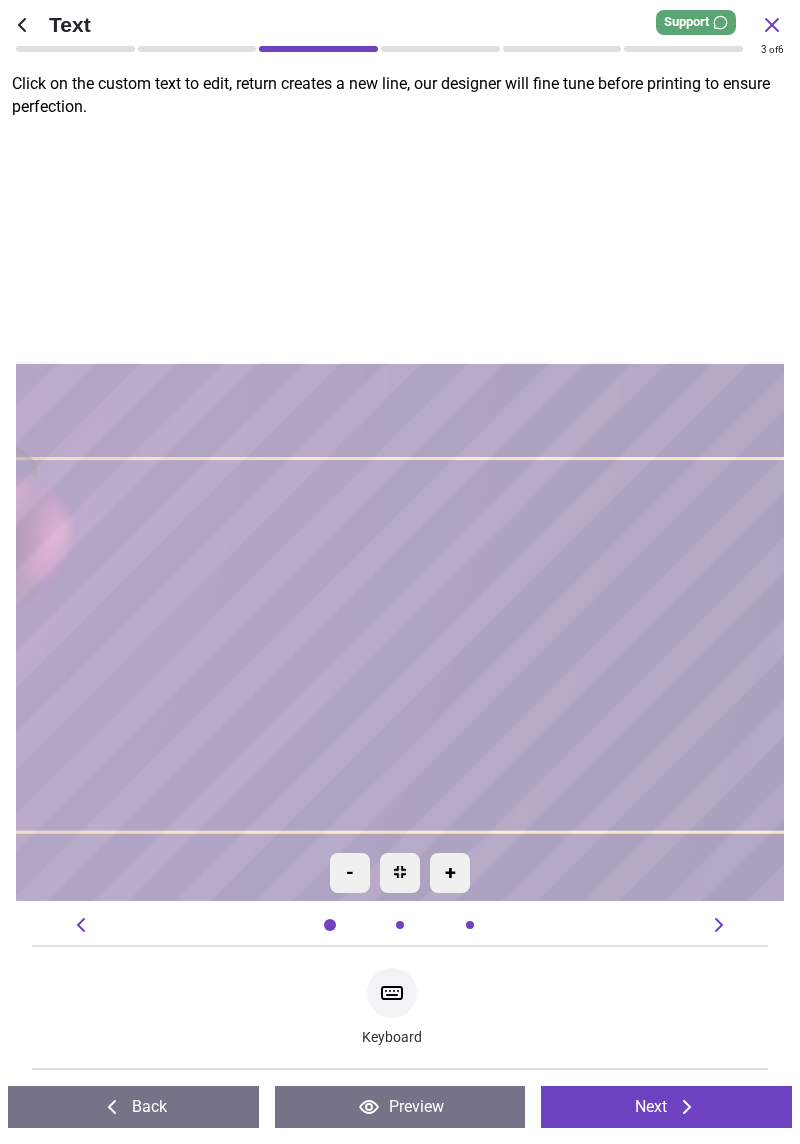 click at bounding box center [400, 514] 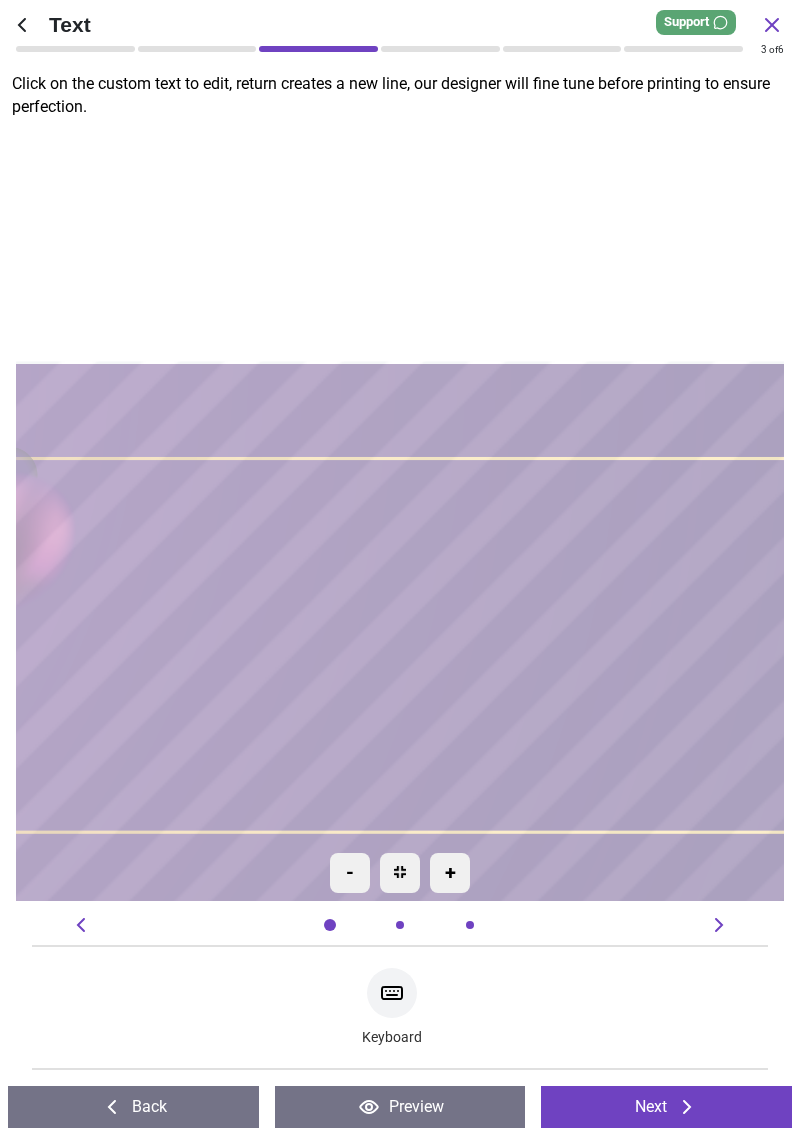 click on "**********" at bounding box center [400, 514] 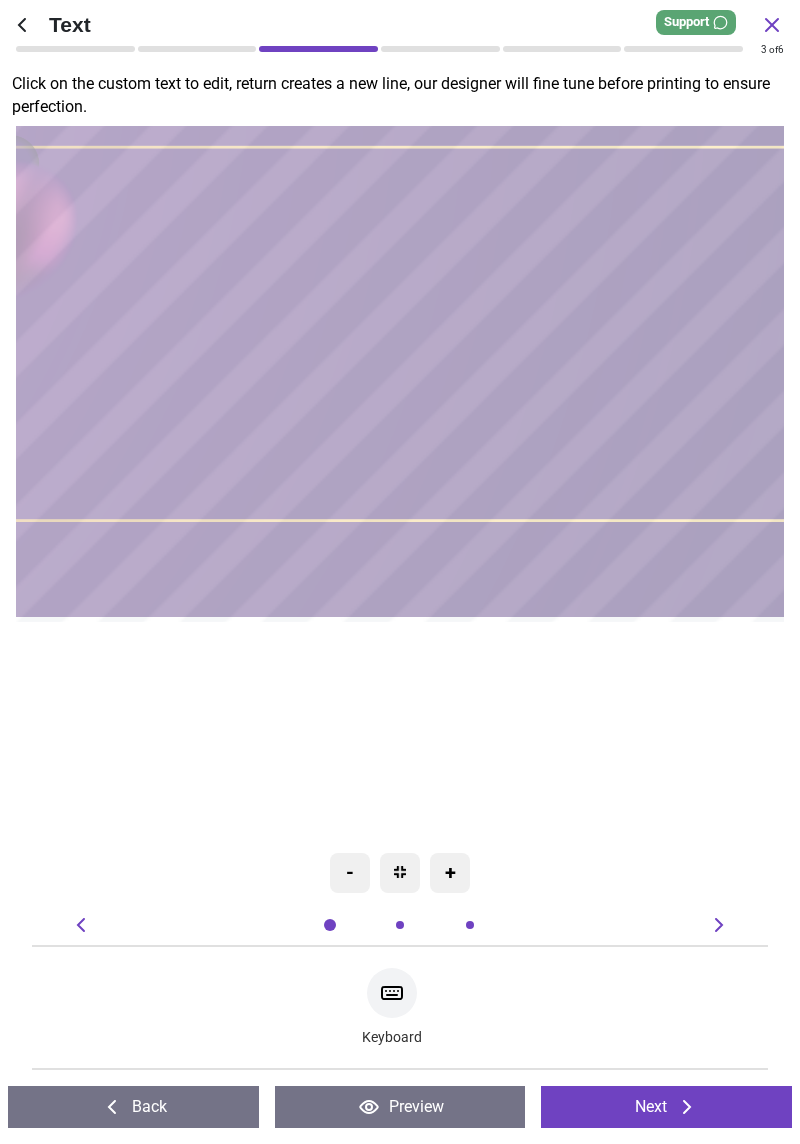 click on "**********" at bounding box center (401, 203) 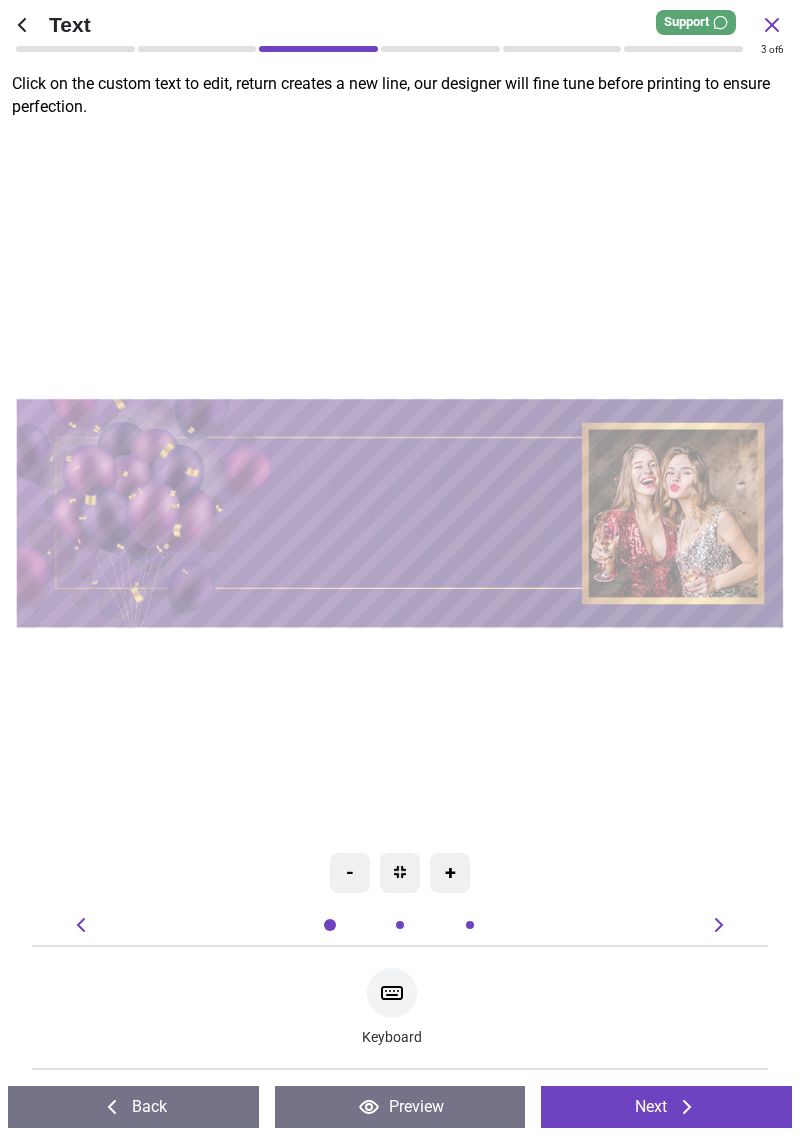 type on "**********" 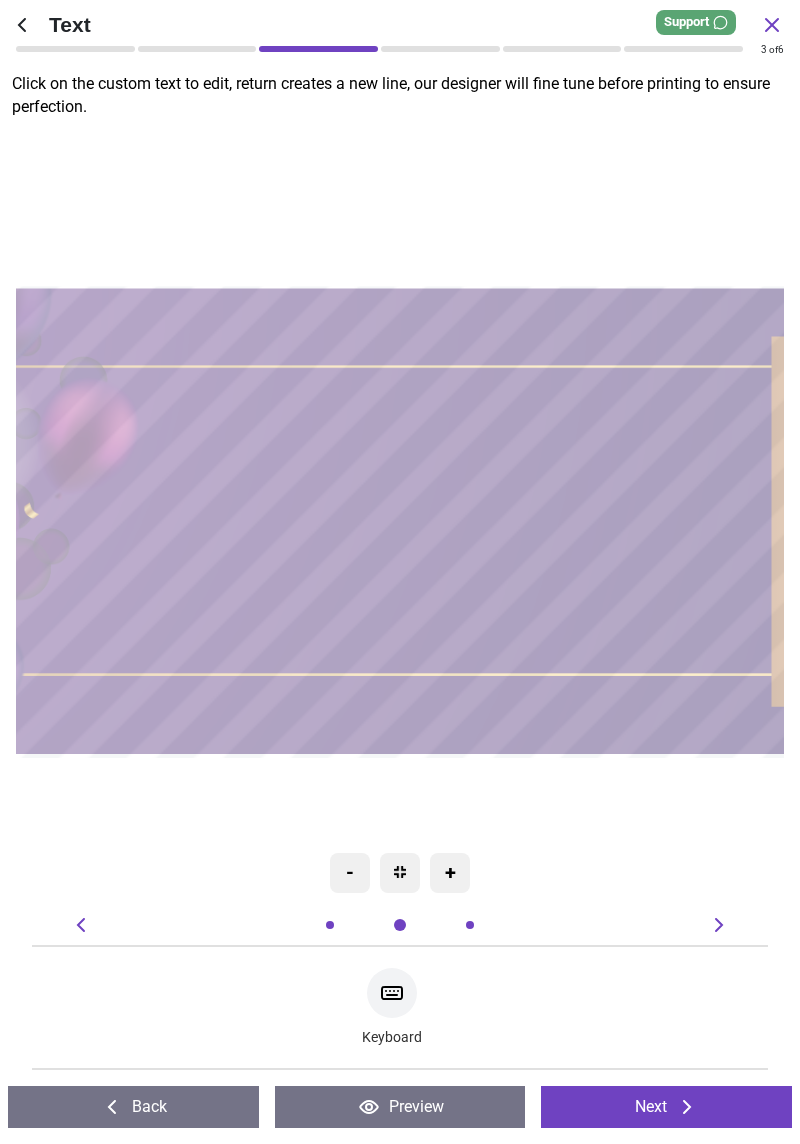 click on "Preview" at bounding box center (400, 1107) 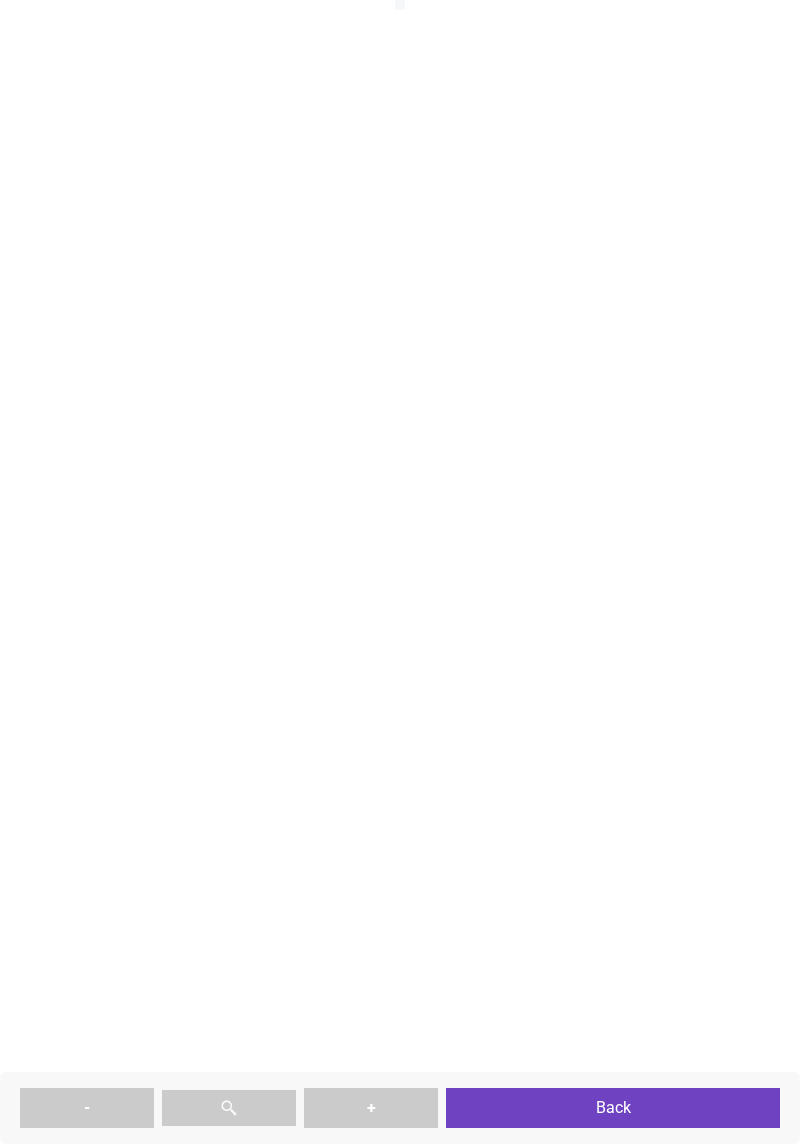 type on "**********" 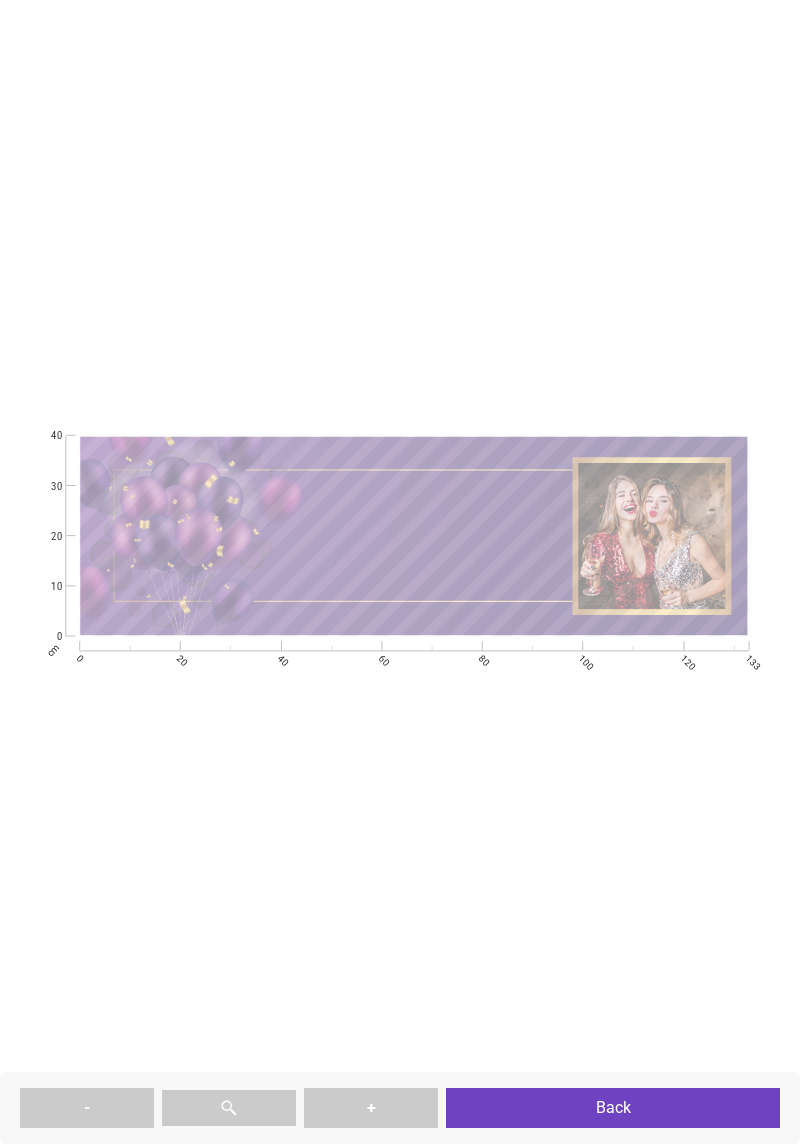 click on "Back" at bounding box center (613, 1108) 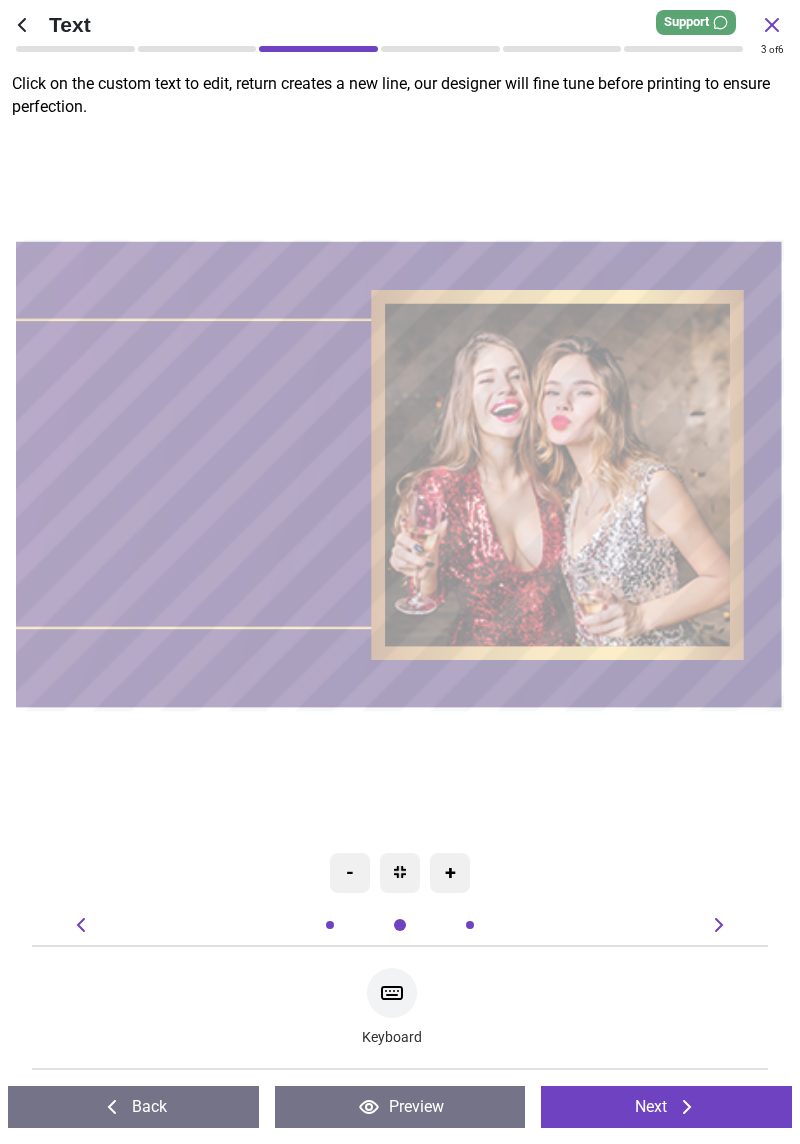 click at bounding box center (440, 49) 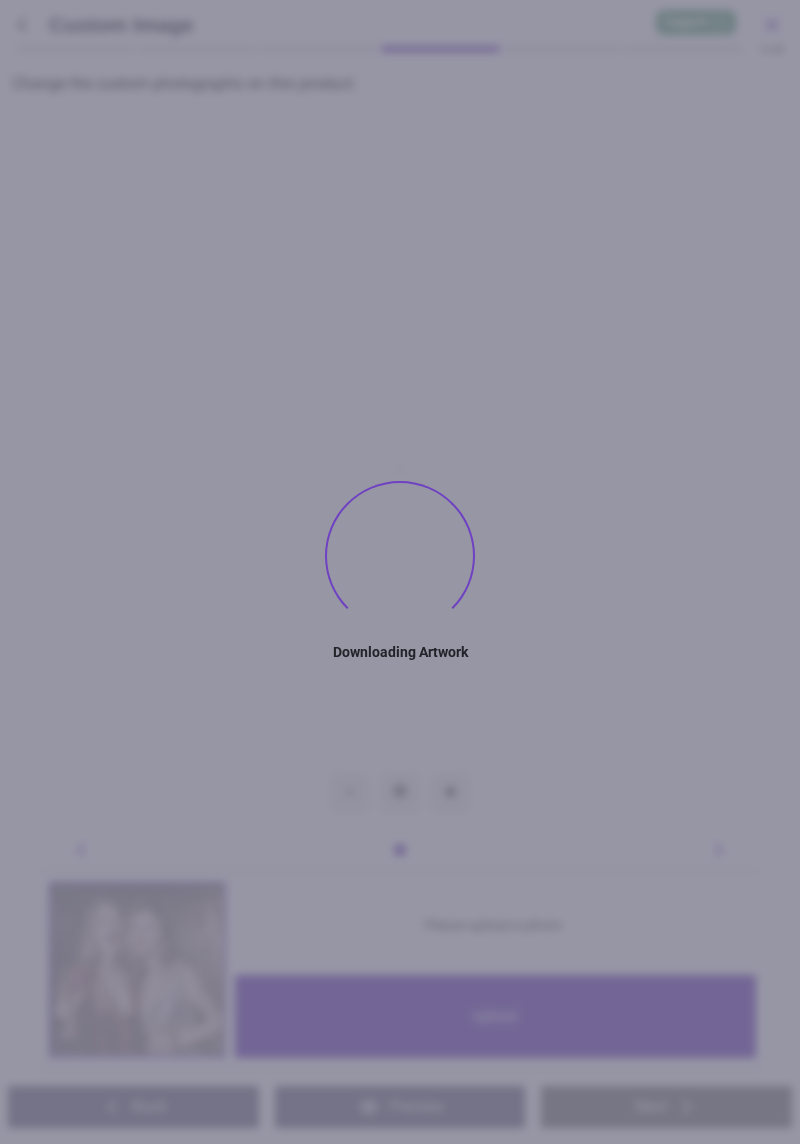 type on "**********" 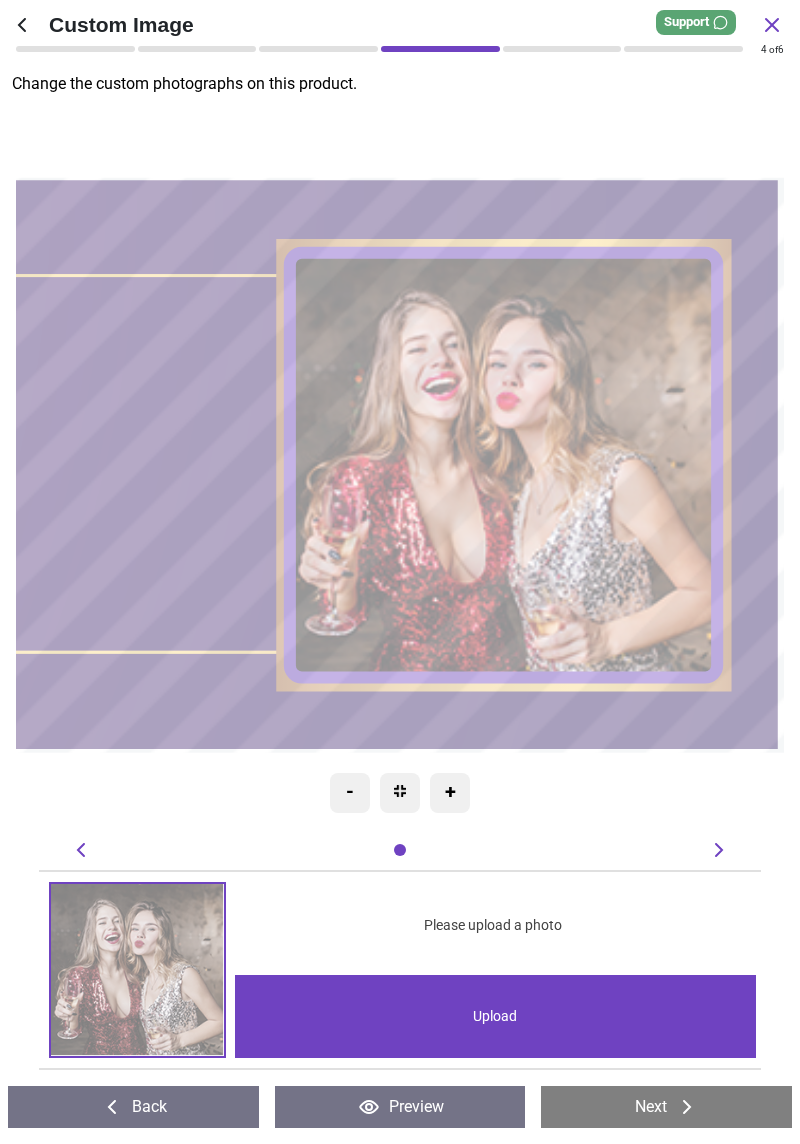 click on "Upload" at bounding box center (495, 1016) 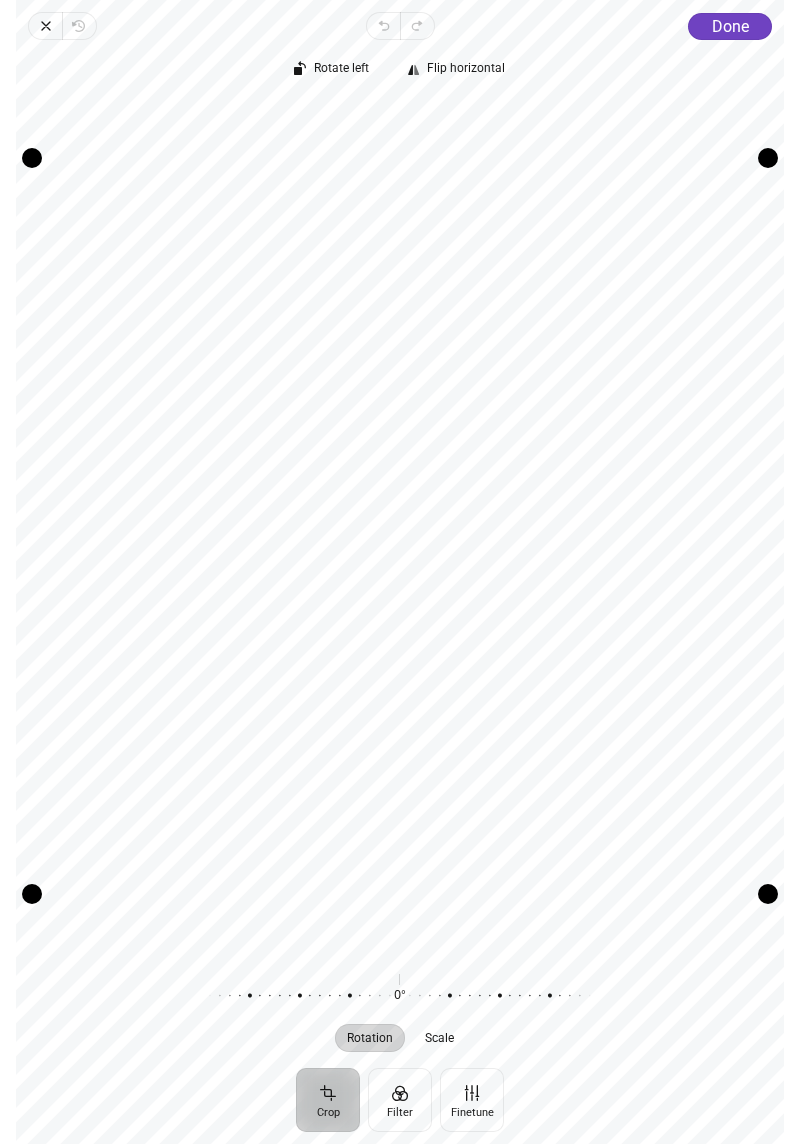 click on "Done" at bounding box center (730, 26) 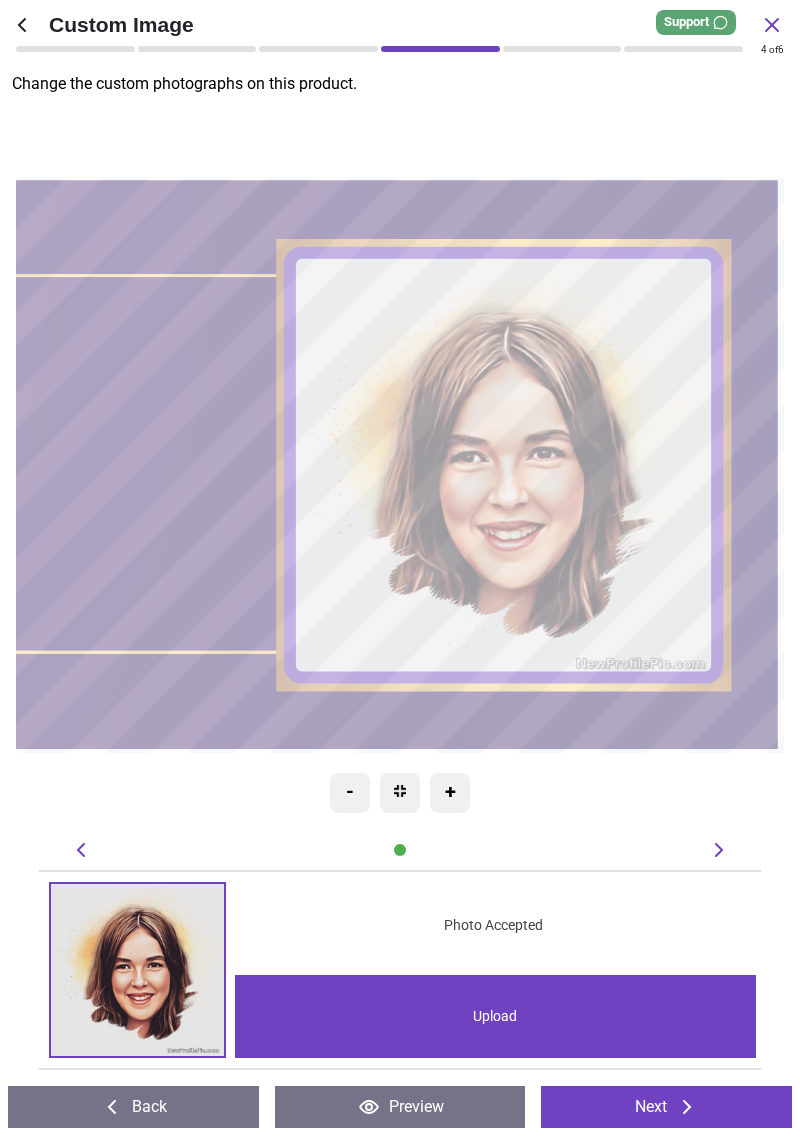 scroll, scrollTop: 0, scrollLeft: 0, axis: both 